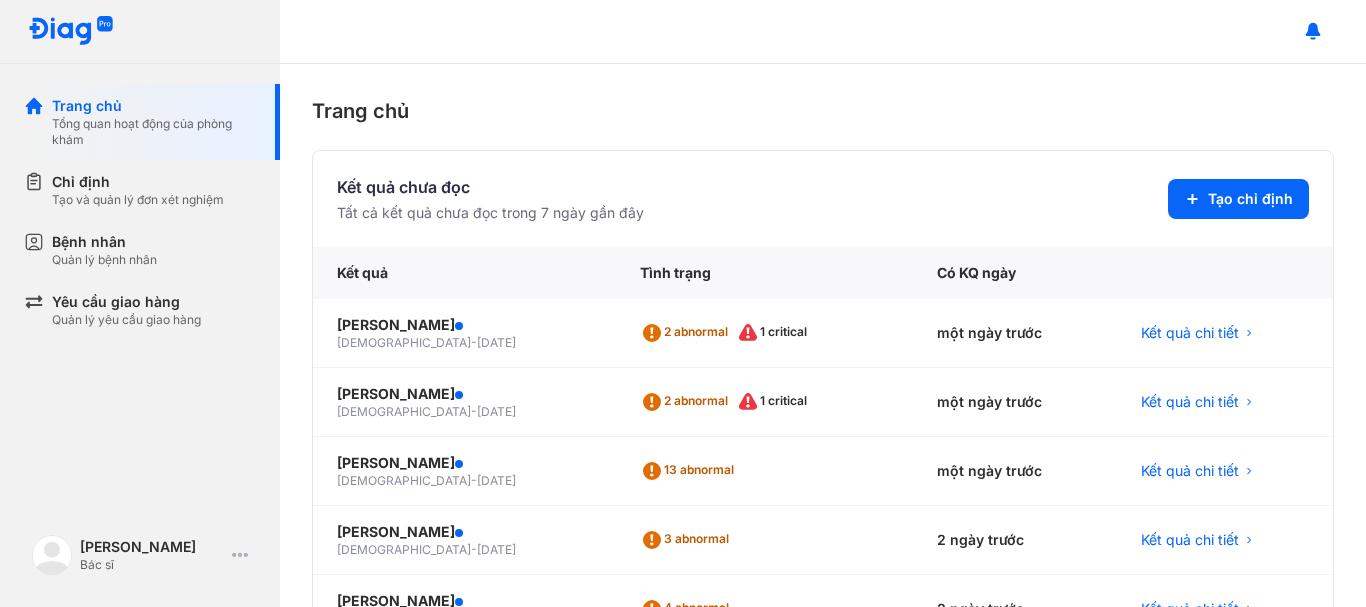 scroll, scrollTop: 0, scrollLeft: 0, axis: both 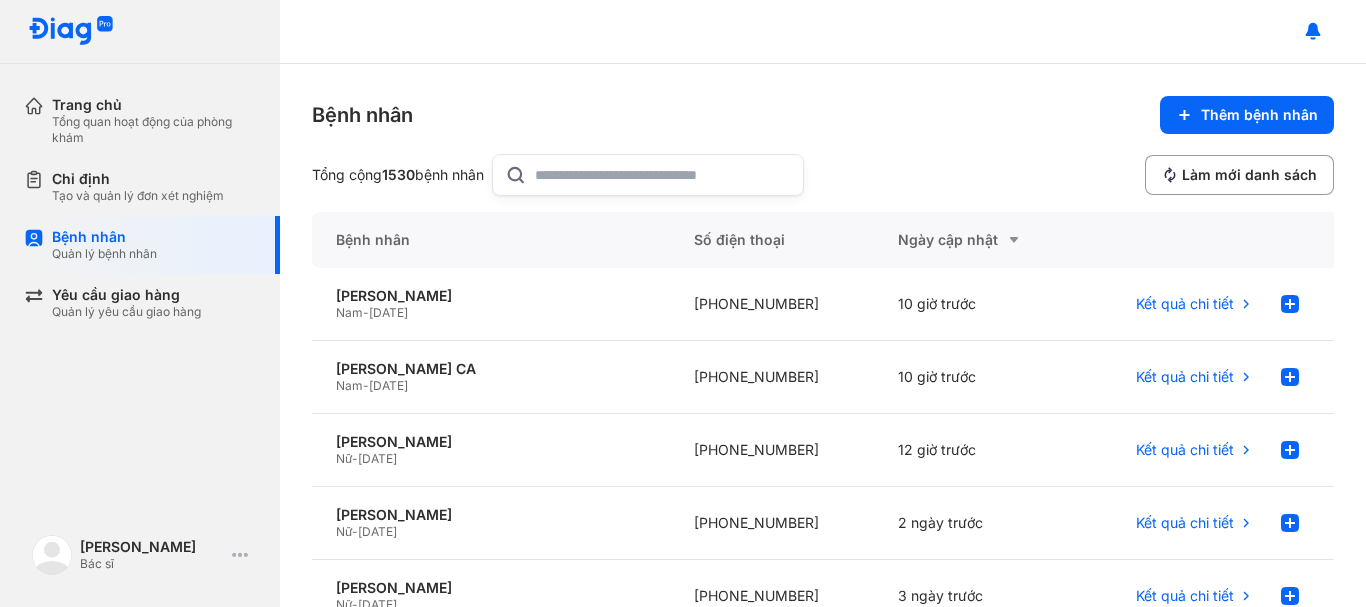 click 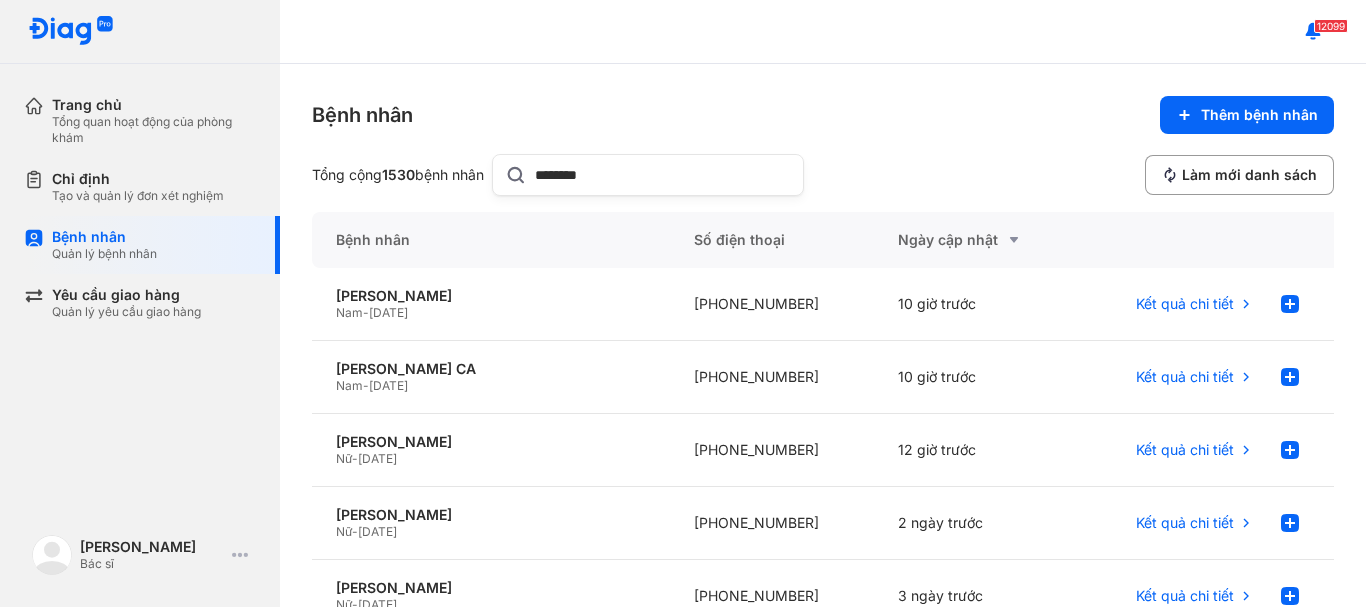 type on "********" 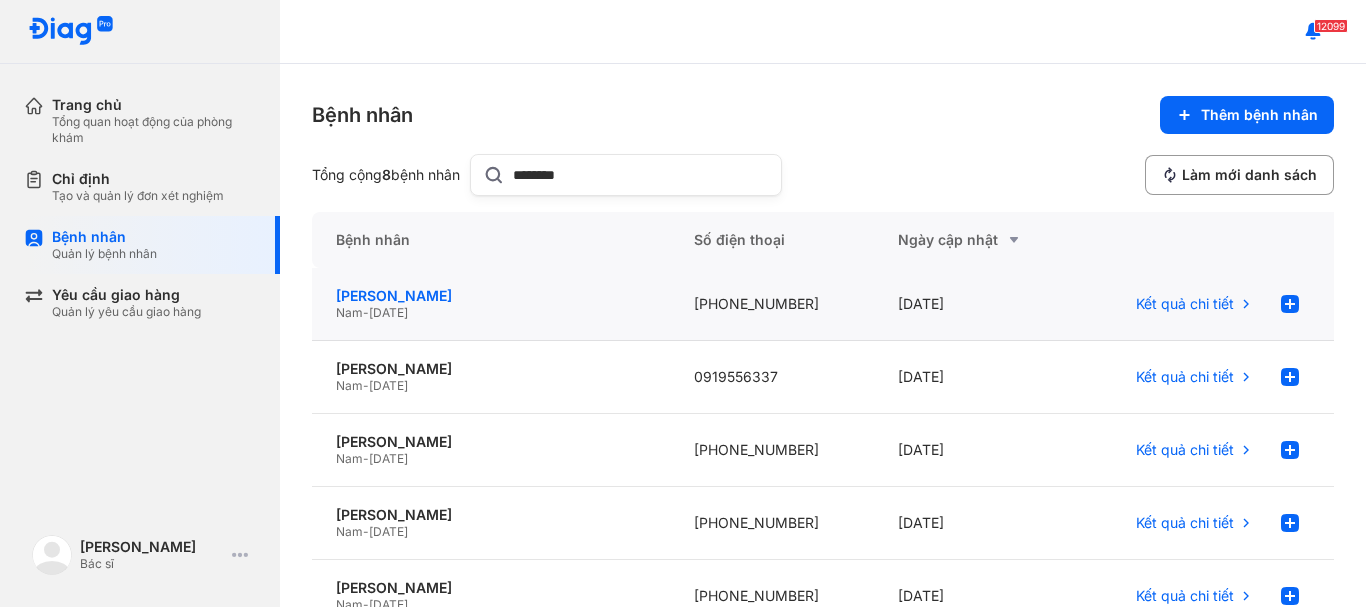 click on "[PERSON_NAME]" 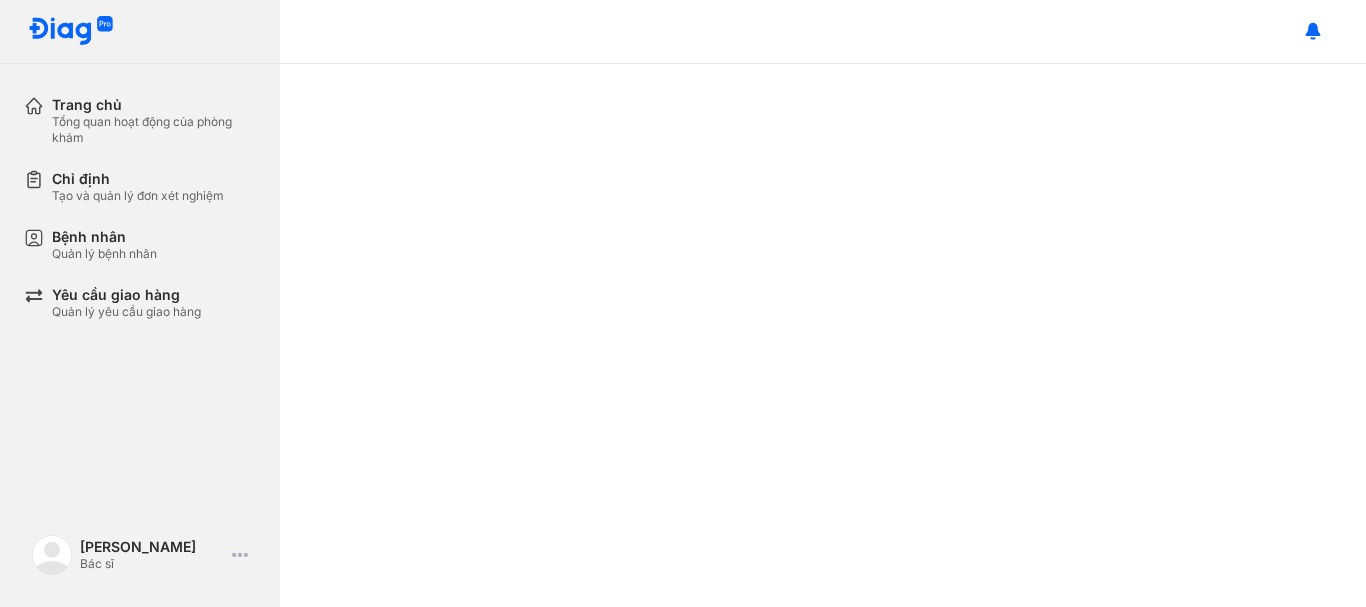 scroll, scrollTop: 0, scrollLeft: 0, axis: both 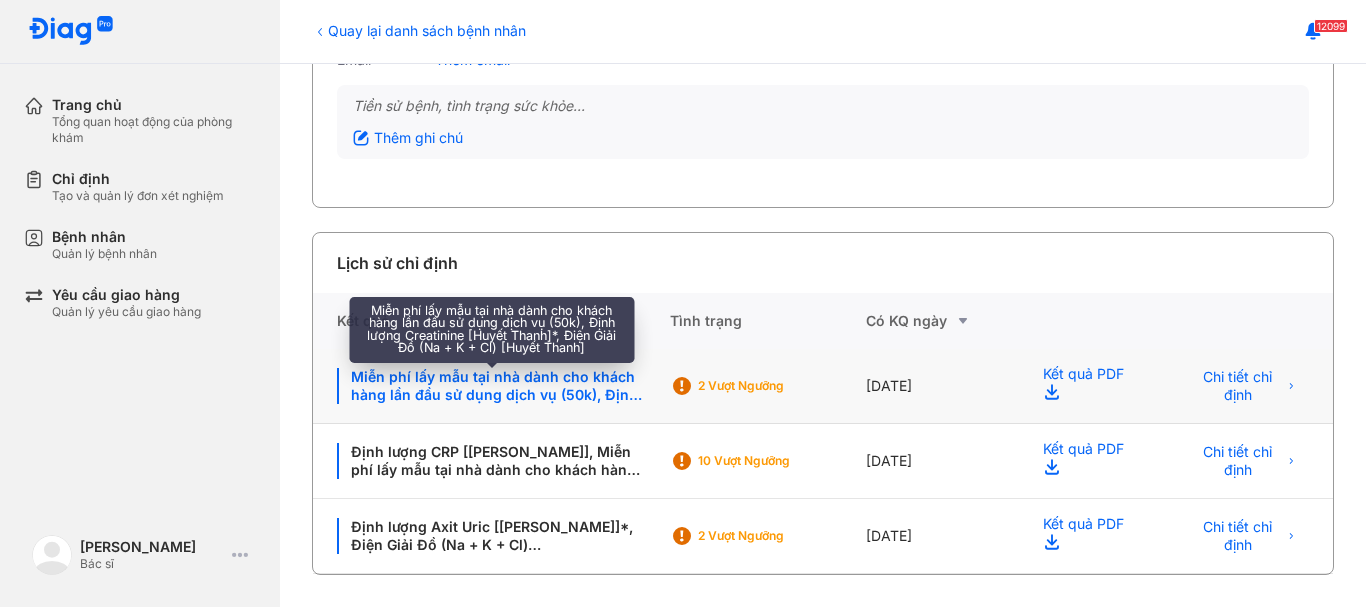 click on "Miễn phí lấy mẫu tại nhà dành cho khách hàng lần đầu sử dụng dịch vụ (50k), Định lượng Creatinine [Huyết Thanh]*, Điện Giải Đồ (Na + K + Cl) [Huyết Thanh]" 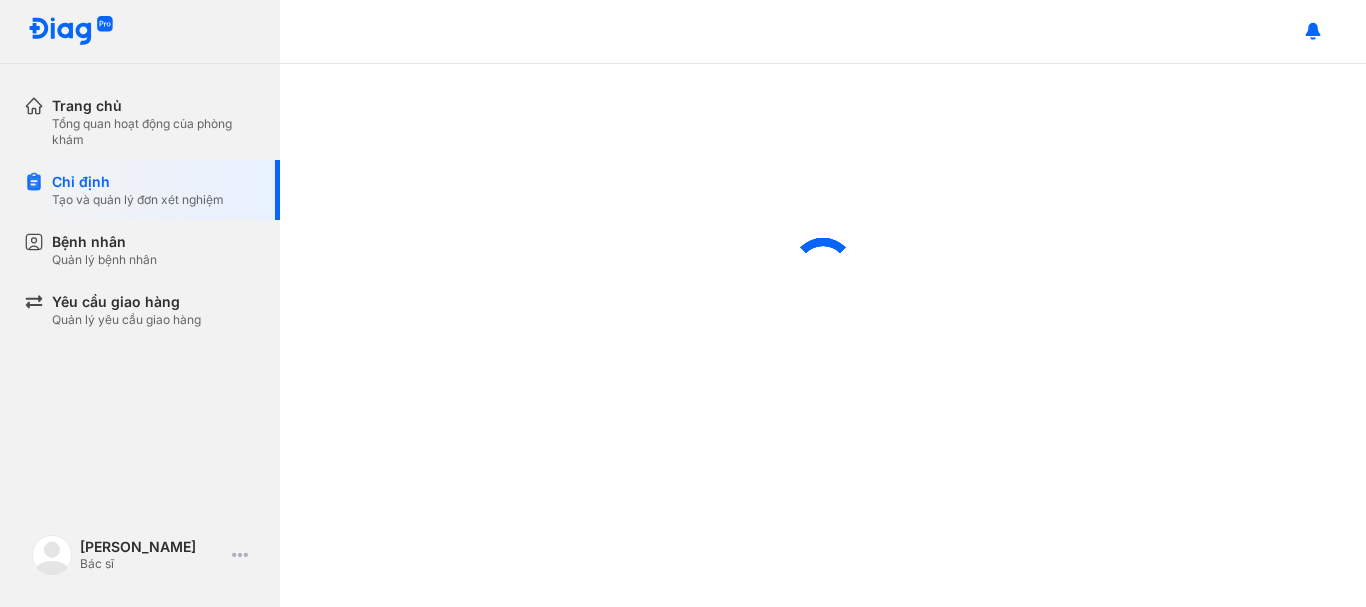 scroll, scrollTop: 0, scrollLeft: 0, axis: both 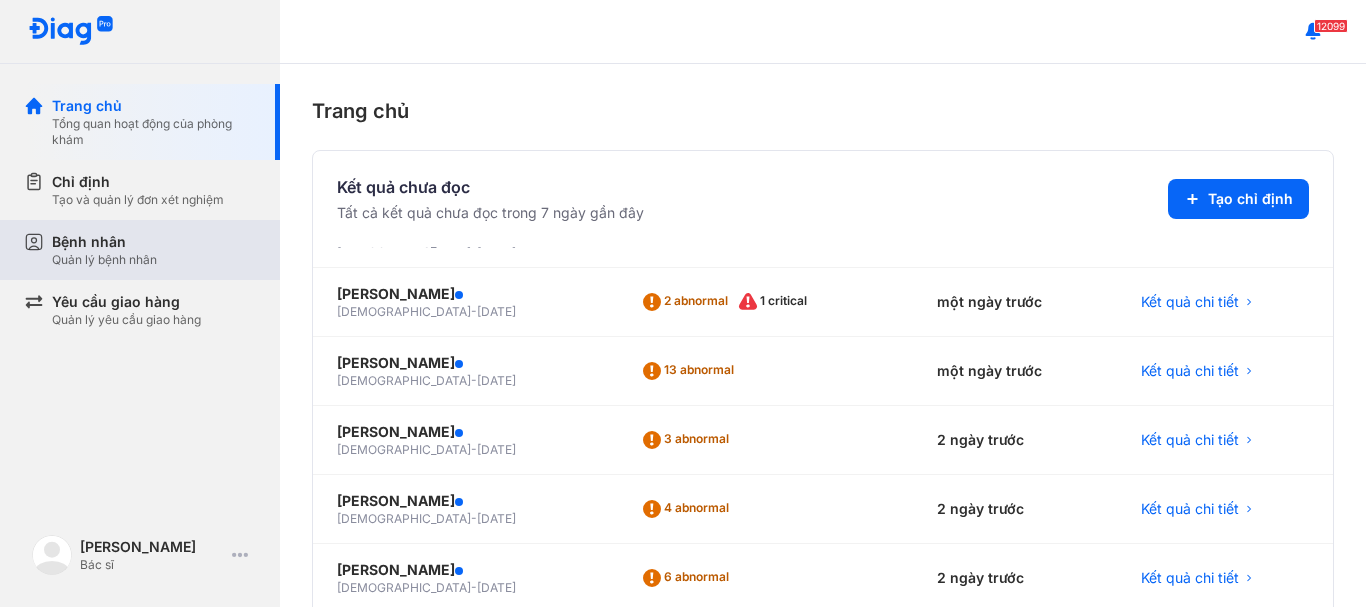 click on "Bệnh nhân" at bounding box center [104, 242] 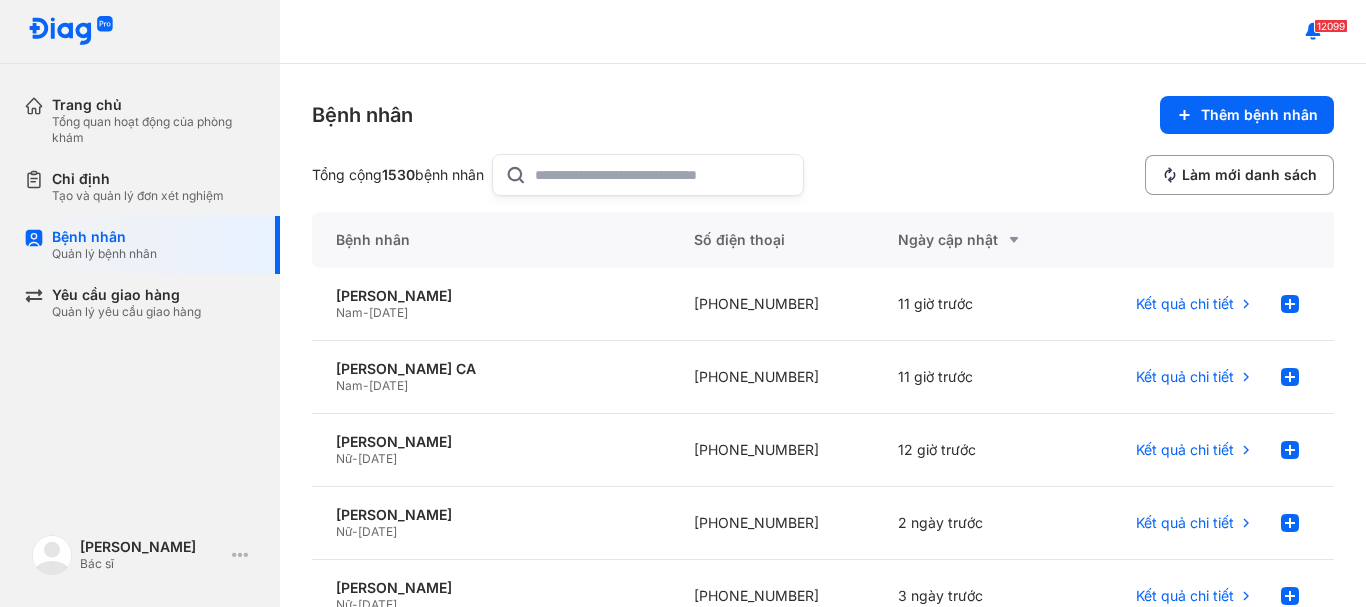 click at bounding box center (648, 175) 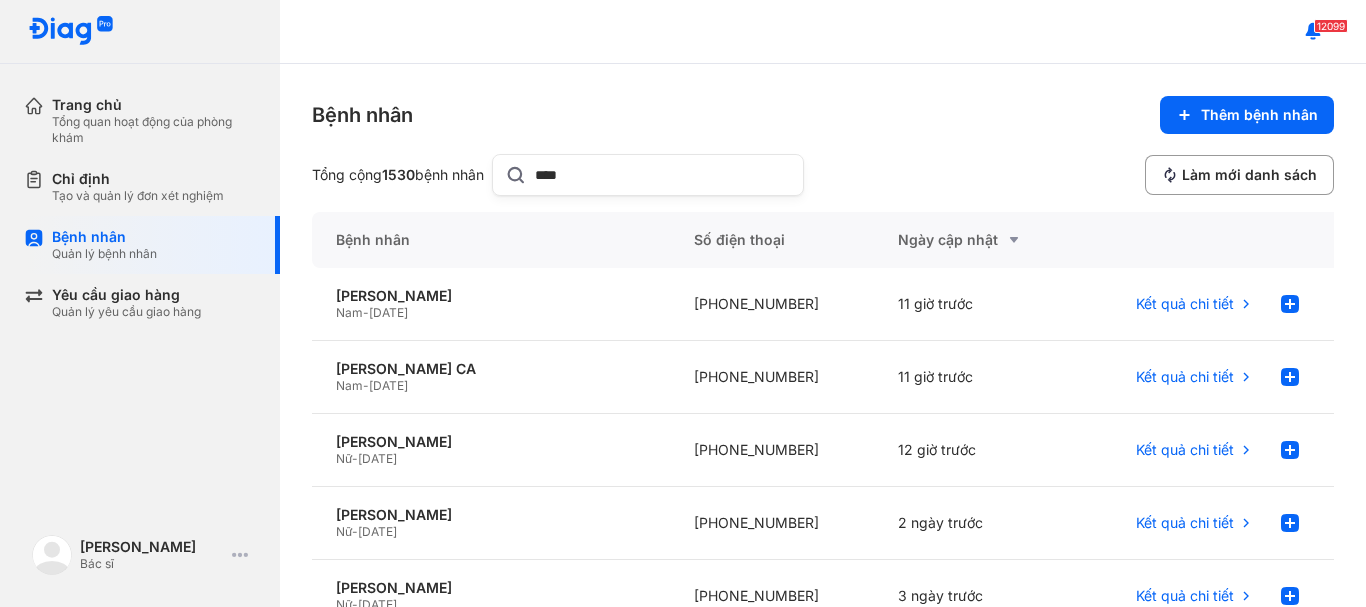 type on "****" 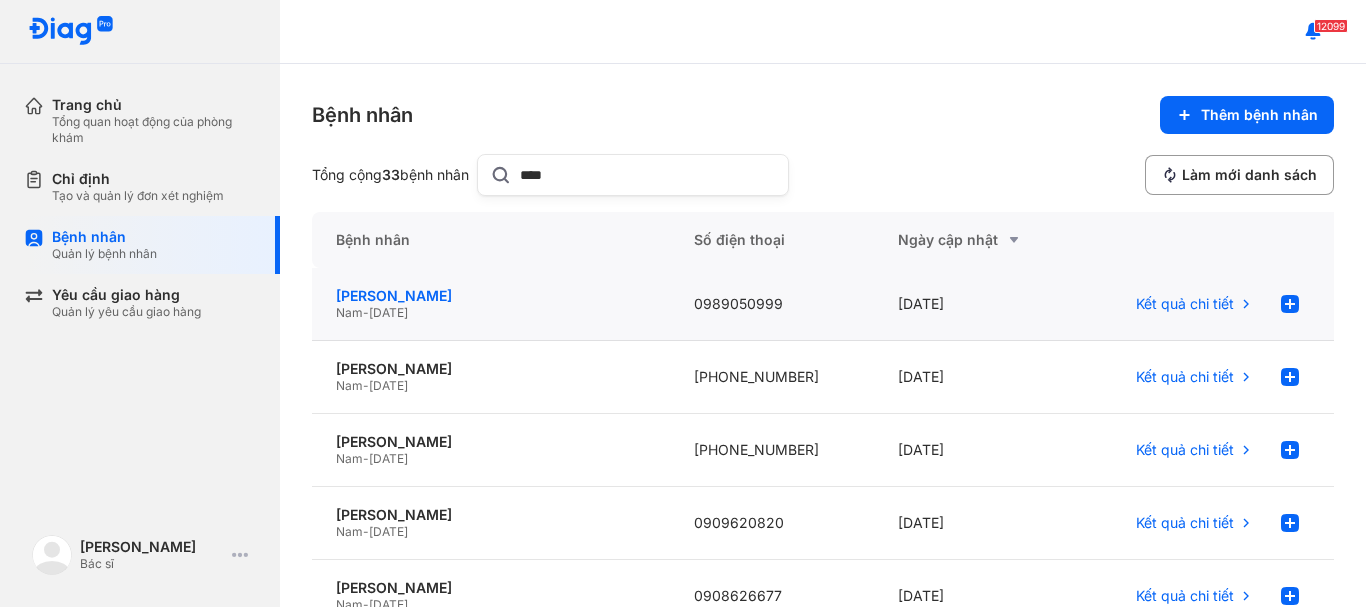 scroll, scrollTop: 100, scrollLeft: 0, axis: vertical 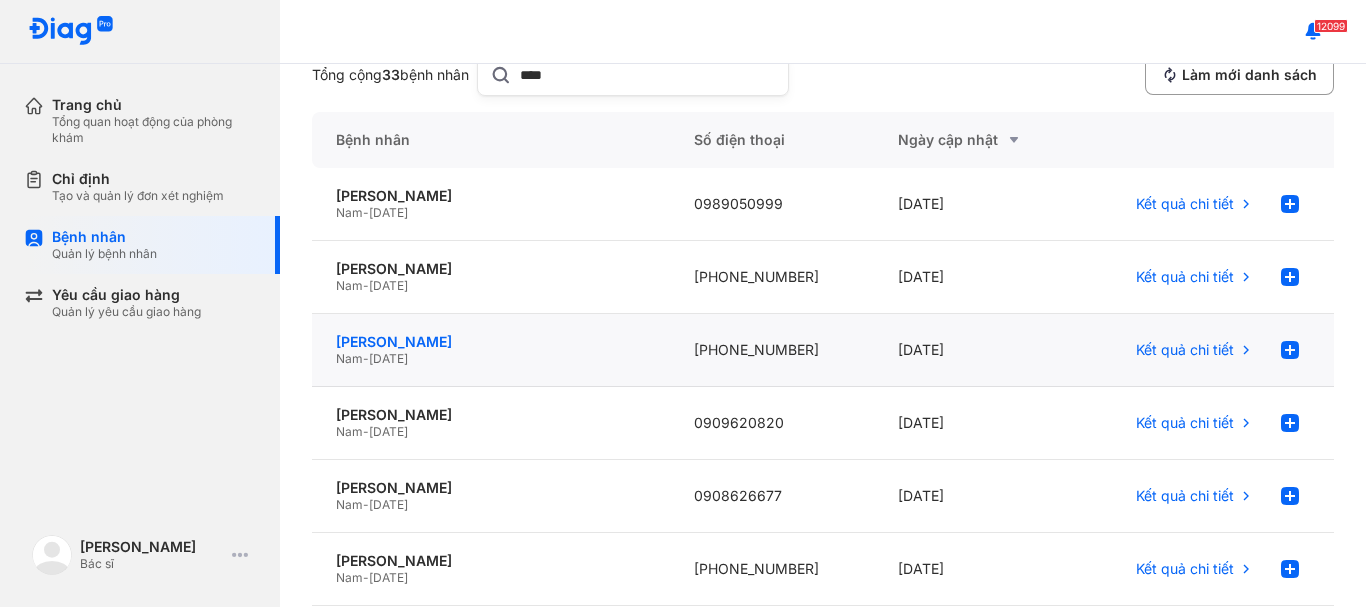 click on "[PERSON_NAME]" 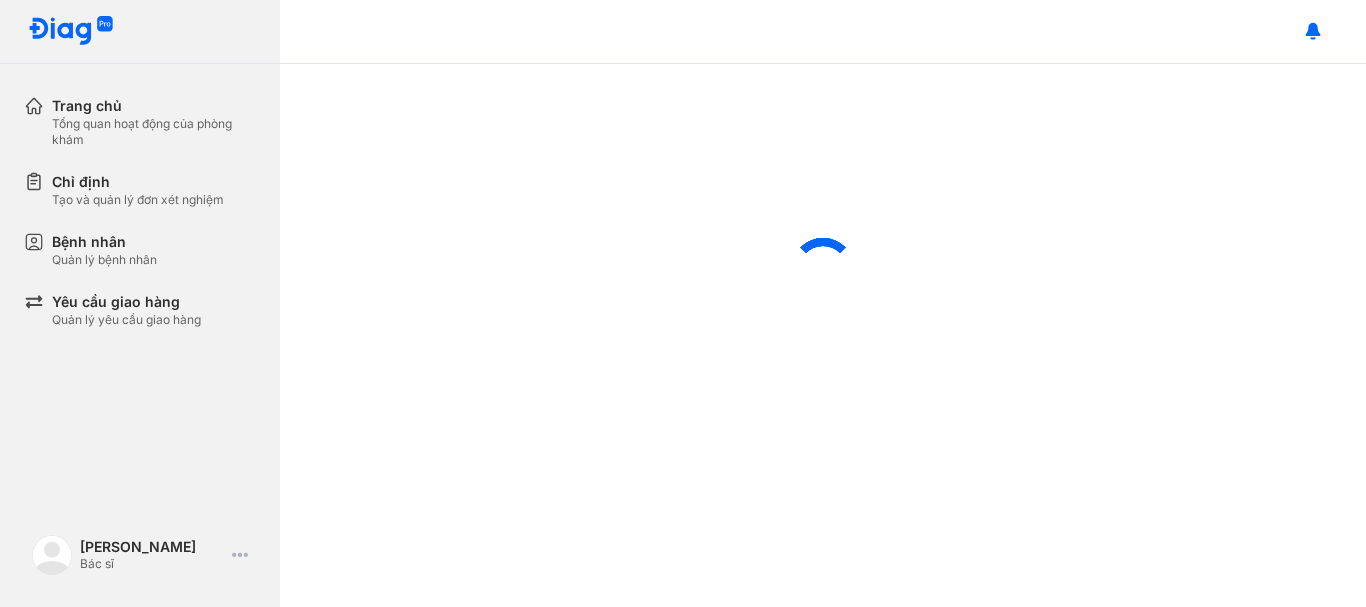 scroll, scrollTop: 0, scrollLeft: 0, axis: both 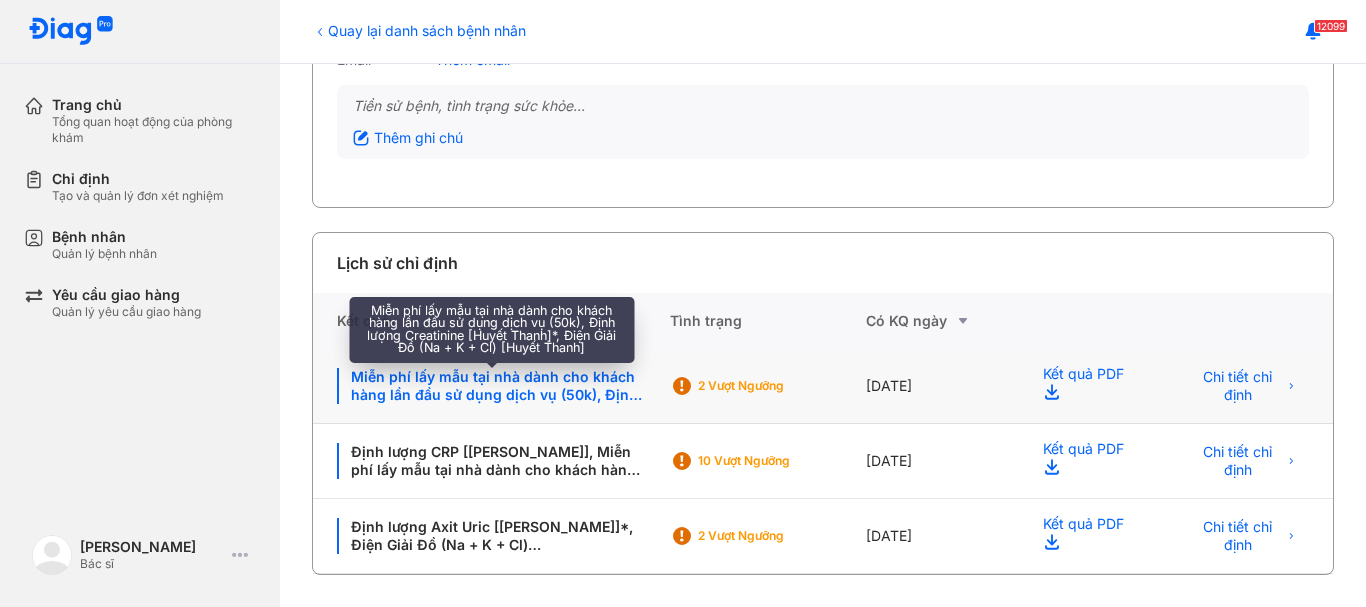 click on "Miễn phí lấy mẫu tại nhà dành cho khách hàng lần đầu sử dụng dịch vụ (50k), Định lượng Creatinine [[PERSON_NAME]]*, Điện Giải Đồ (Na + K + Cl) [[PERSON_NAME]]" 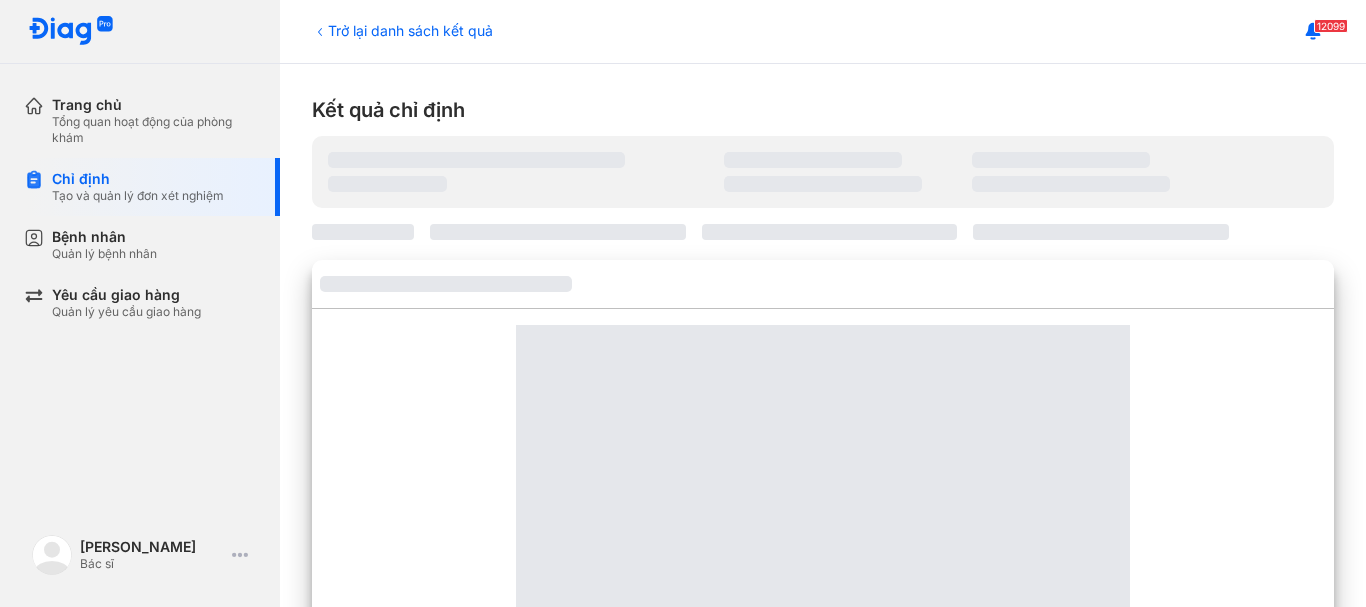 scroll, scrollTop: 0, scrollLeft: 0, axis: both 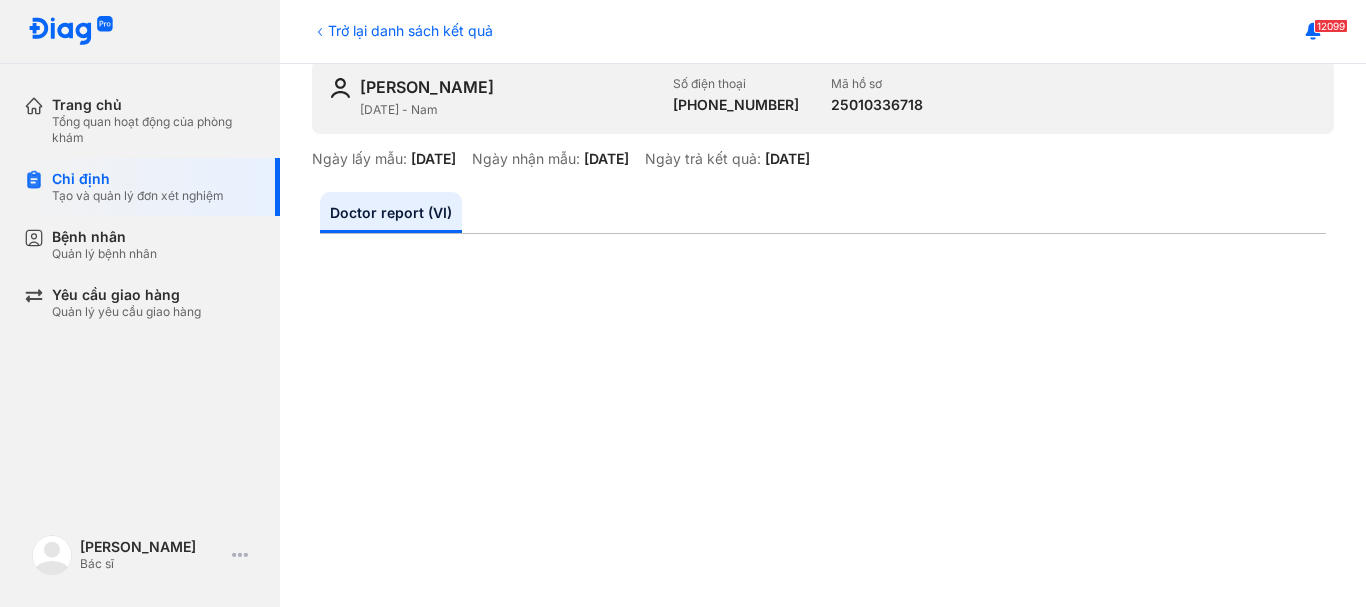 click 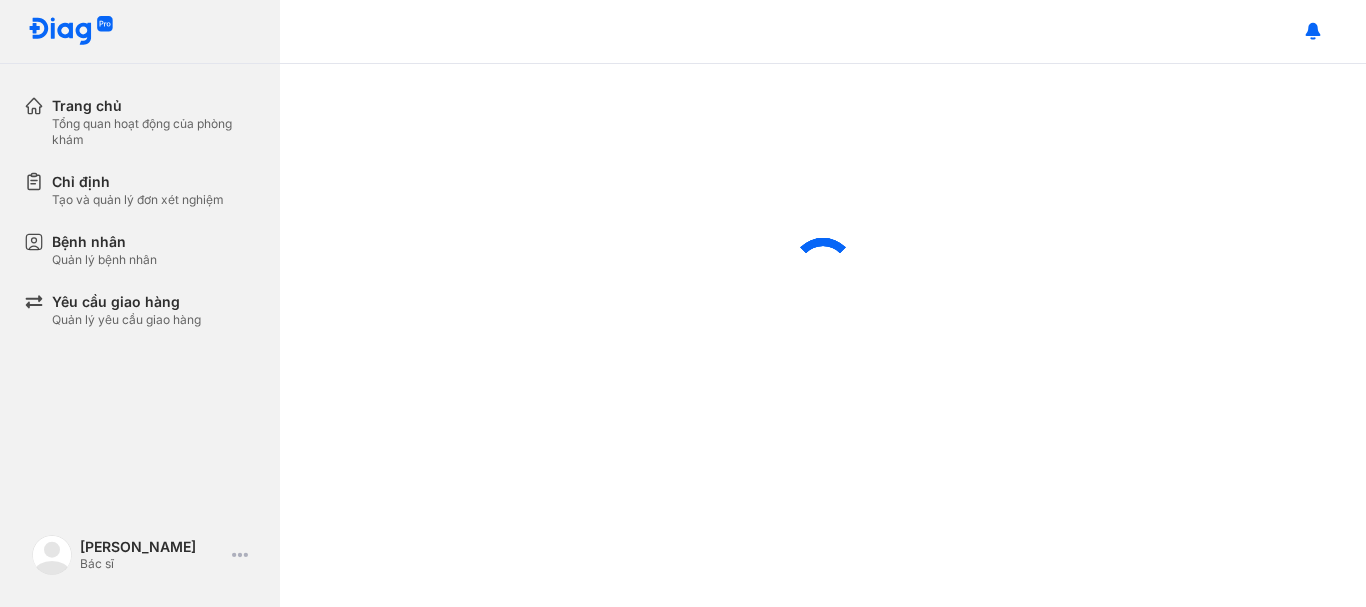 scroll, scrollTop: 0, scrollLeft: 0, axis: both 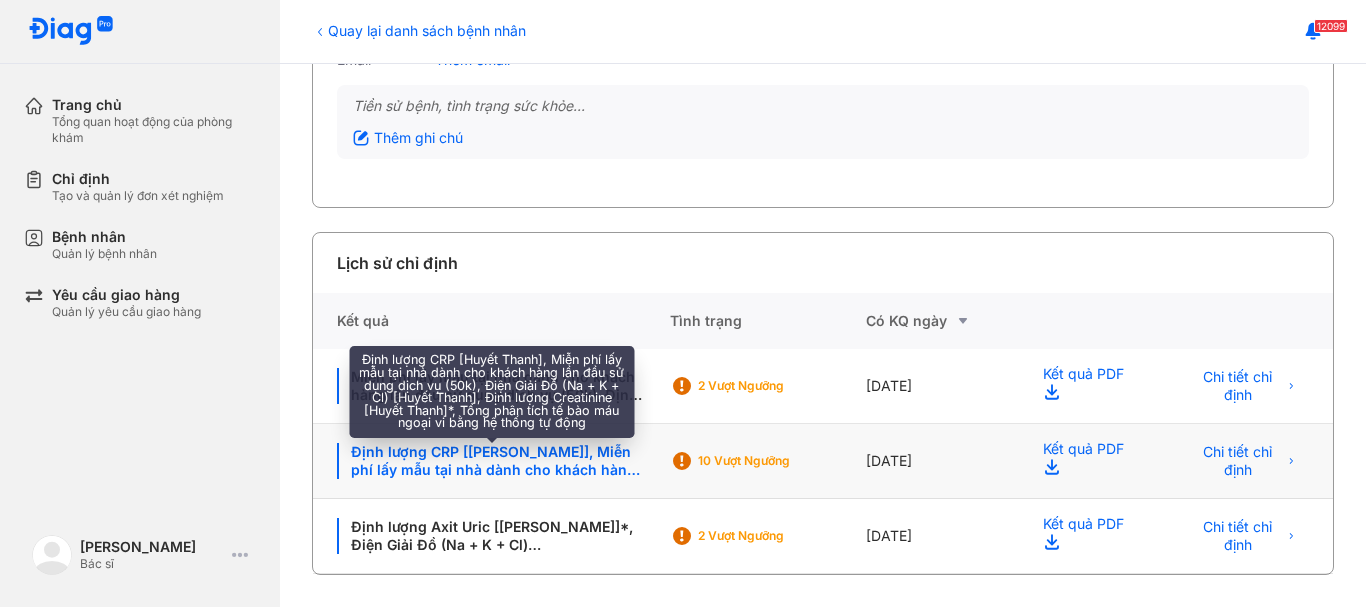 click on "Định lượng CRP [[PERSON_NAME]], Miễn phí lấy mẫu tại nhà dành cho khách hàng lần đầu sử dụng dịch vụ (50k), Điện Giải Đồ (Na + K + Cl) [[PERSON_NAME]], Định lượng Creatinine [Huyết Thanh]*, Tổng phân tích tế bào máu ngoại vi bằng hệ thống tự động" 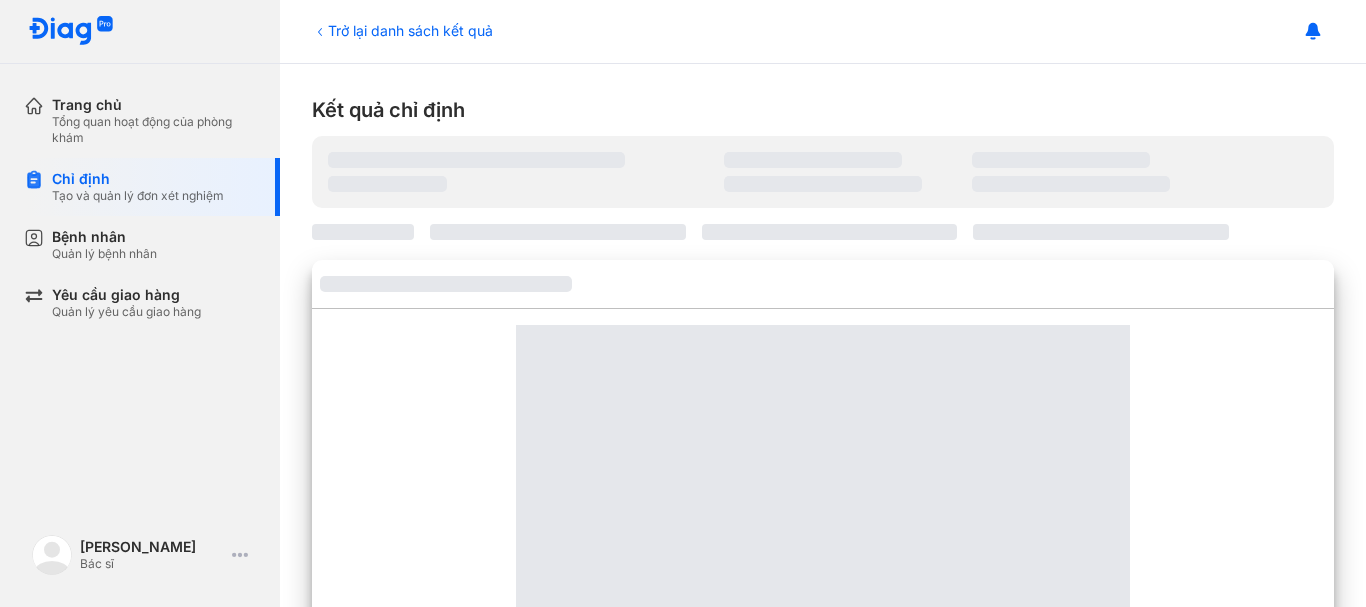 scroll, scrollTop: 0, scrollLeft: 0, axis: both 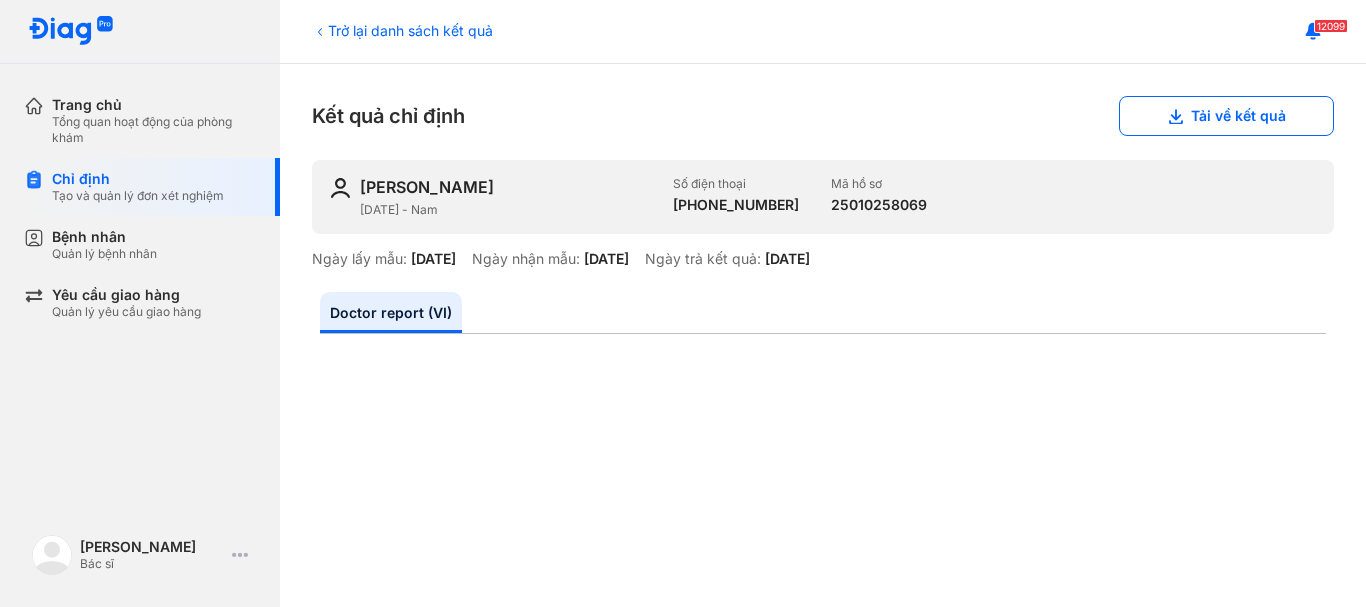 click on "Doctor report (VI)" at bounding box center [823, 929] 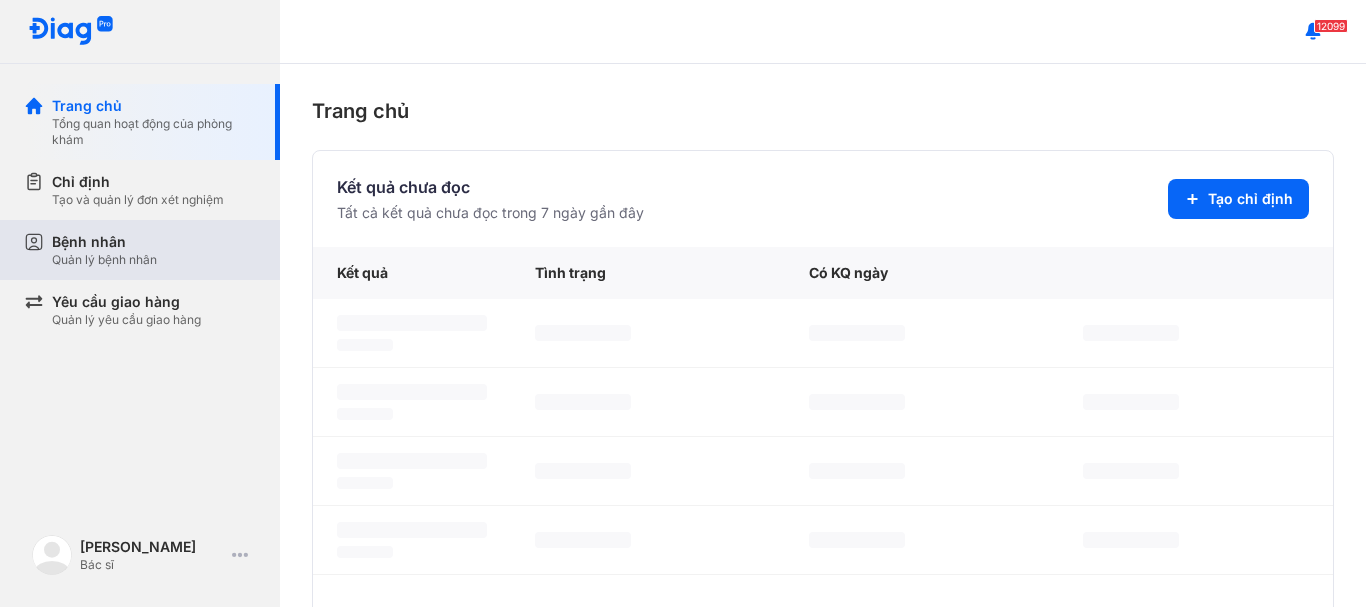 scroll, scrollTop: 0, scrollLeft: 0, axis: both 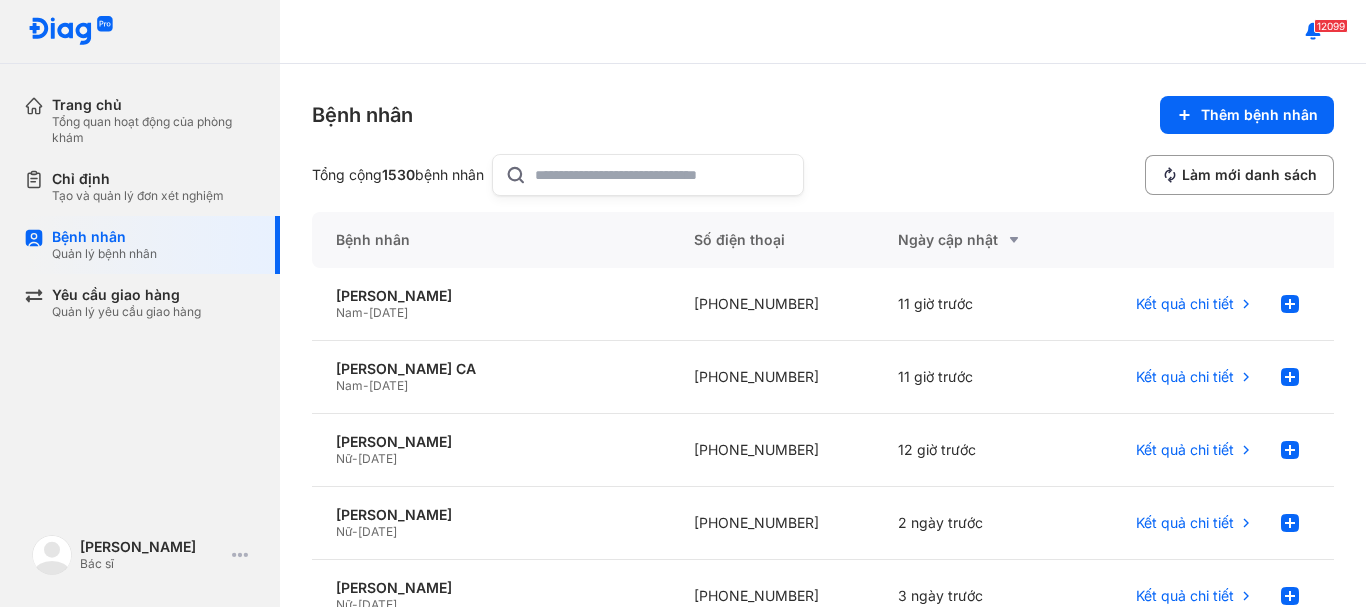 click 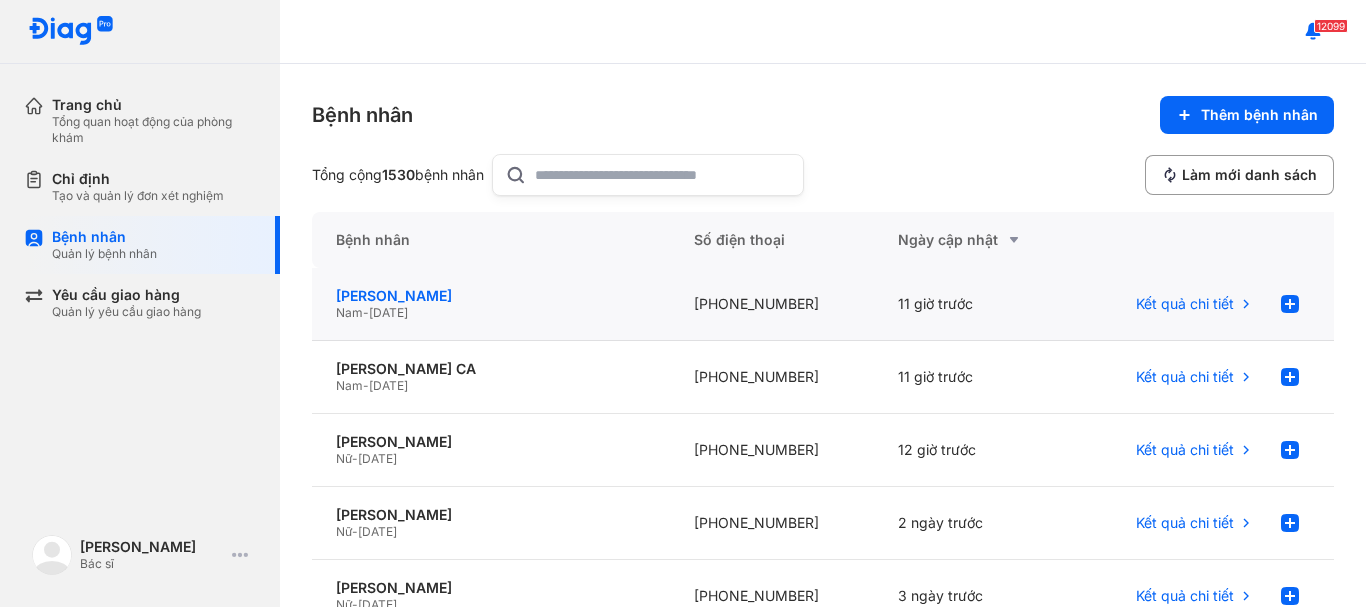 click on "[PERSON_NAME]" 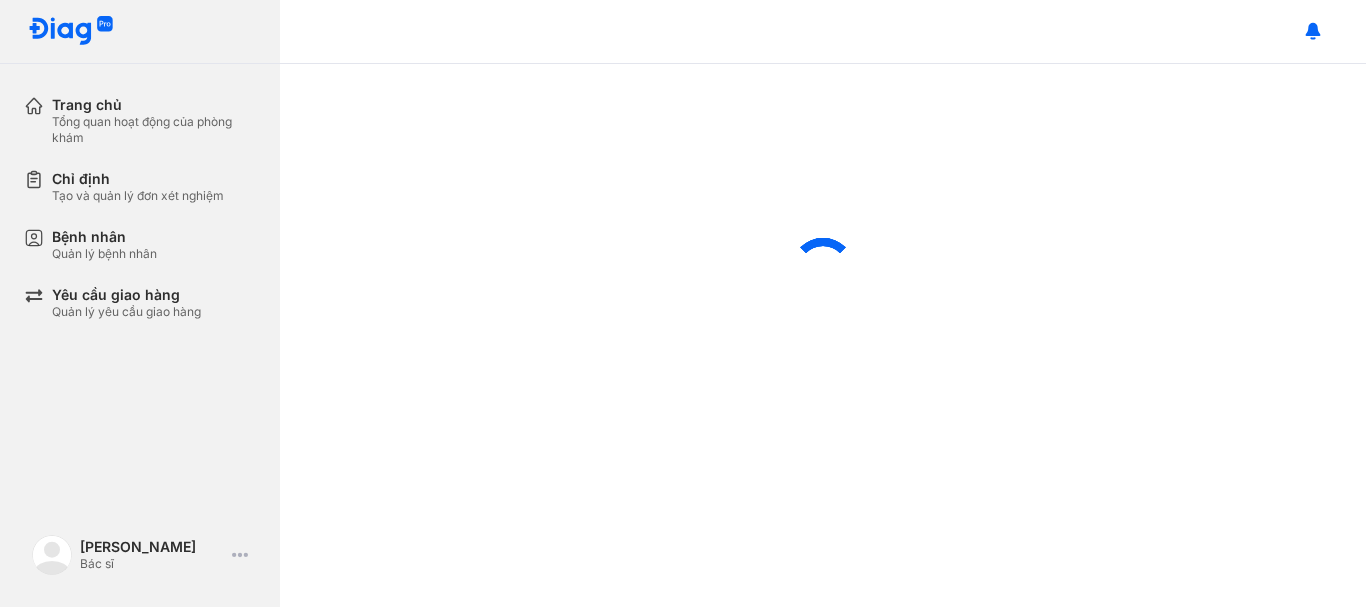 scroll, scrollTop: 0, scrollLeft: 0, axis: both 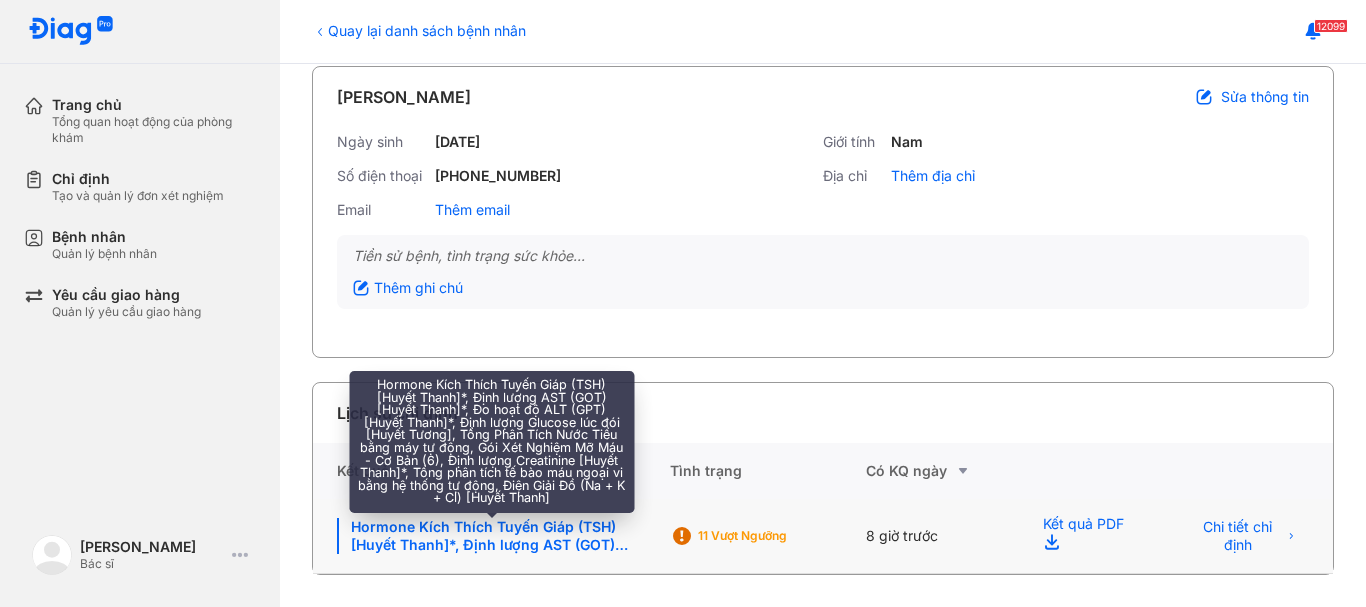 click on "Hormone Kích Thích Tuyến Giáp (TSH) [Huyết Thanh]*, Định lượng AST (GOT) [Huyết Thanh]*, Đo hoạt độ ALT (GPT) [Huyết Thanh]*, Định lượng Glucose lúc đói [Huyết Tương], Tổng Phân Tích Nước Tiểu bằng máy tự động, Gói Xét Nghiệm Mỡ Máu - Cơ Bản (6), Định lượng Creatinine [[PERSON_NAME]]*, Tổng phân tích tế bào máu ngoại vi bằng hệ thống tự động, Điện Giải Đồ (Na + K + Cl) [[PERSON_NAME]]" 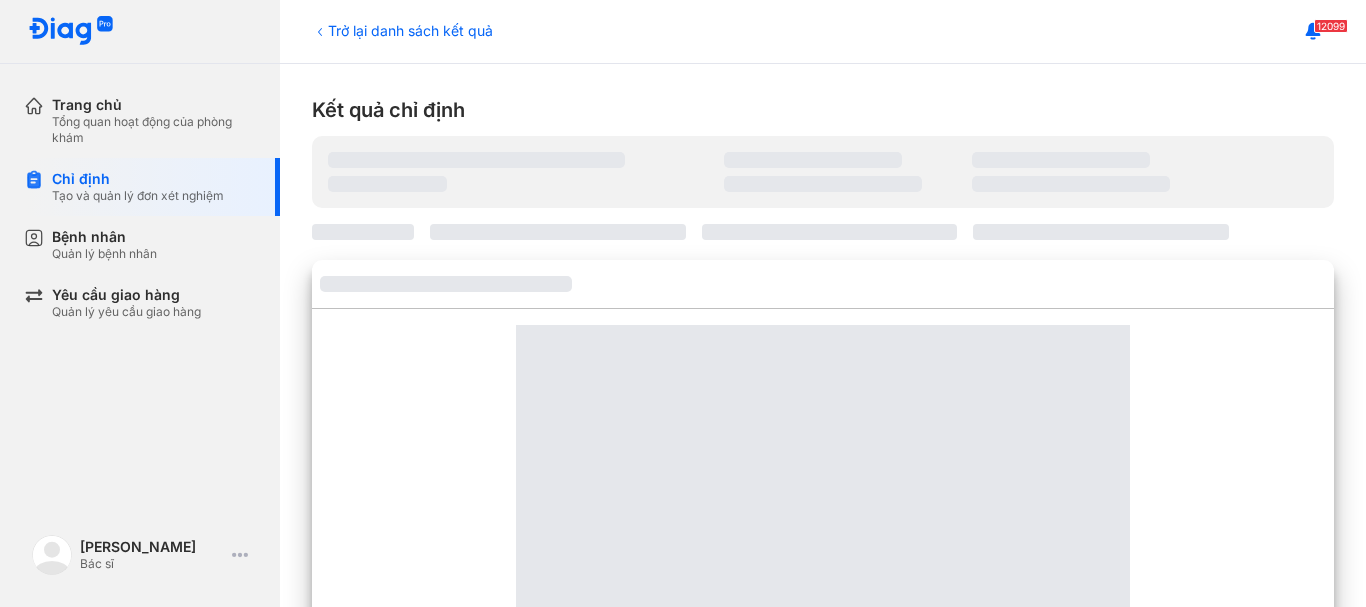 scroll, scrollTop: 0, scrollLeft: 0, axis: both 